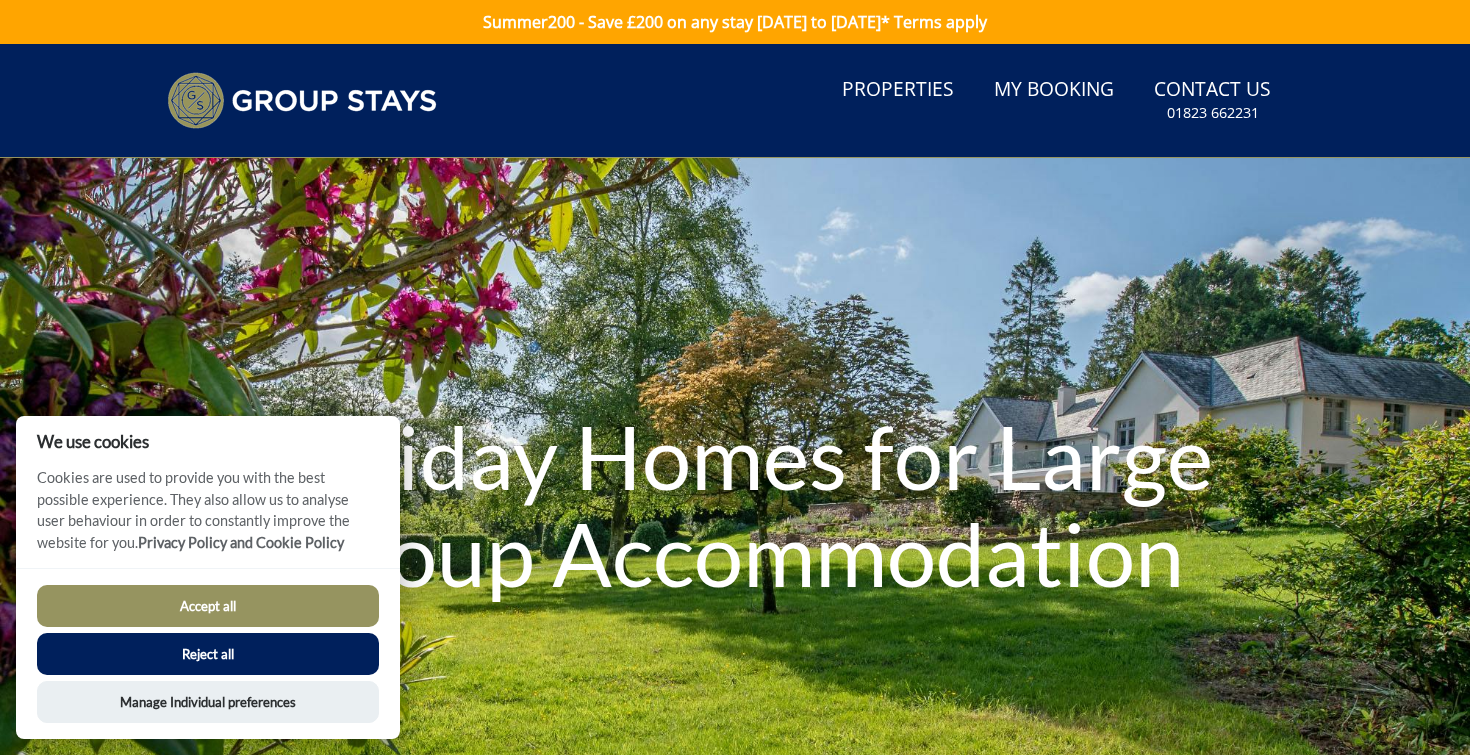 scroll, scrollTop: 0, scrollLeft: 0, axis: both 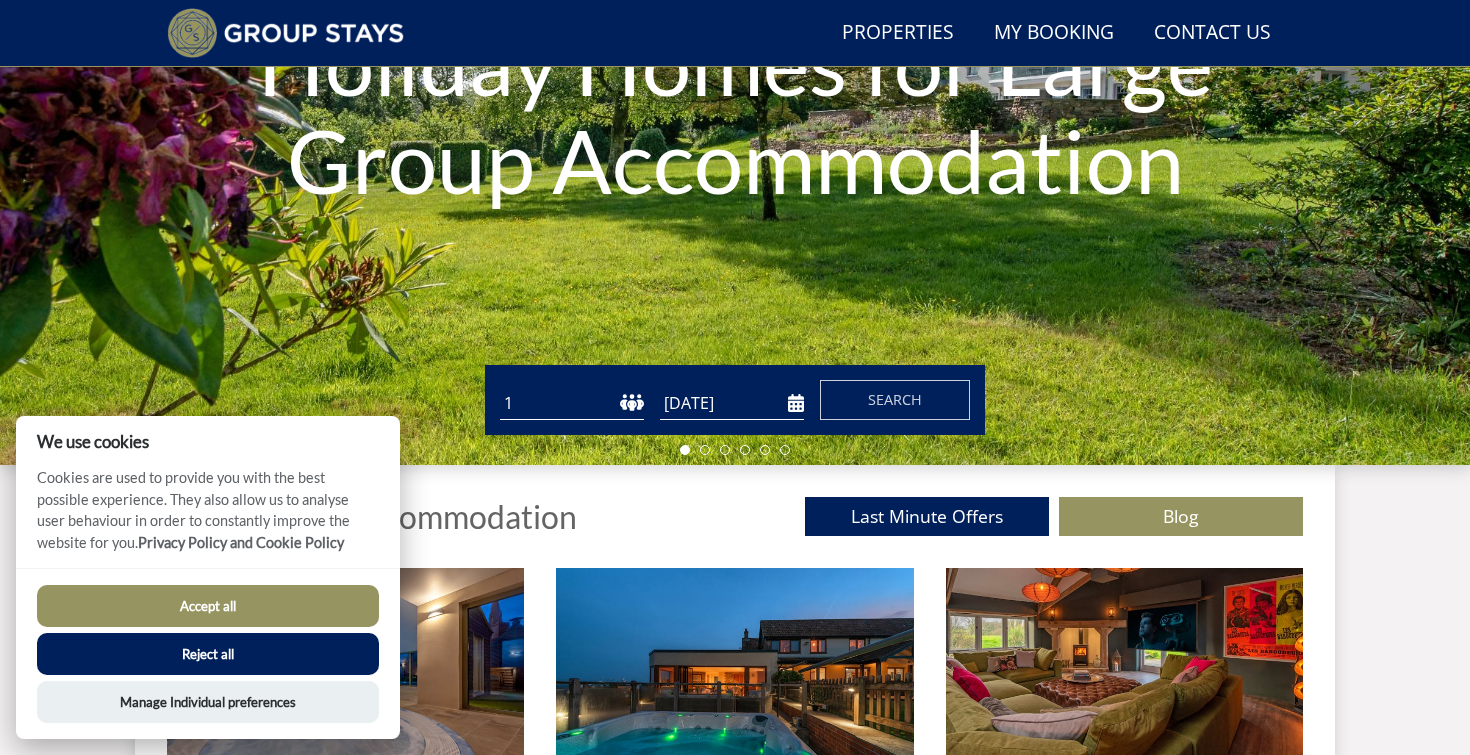 click on "Accept all" at bounding box center [208, 606] 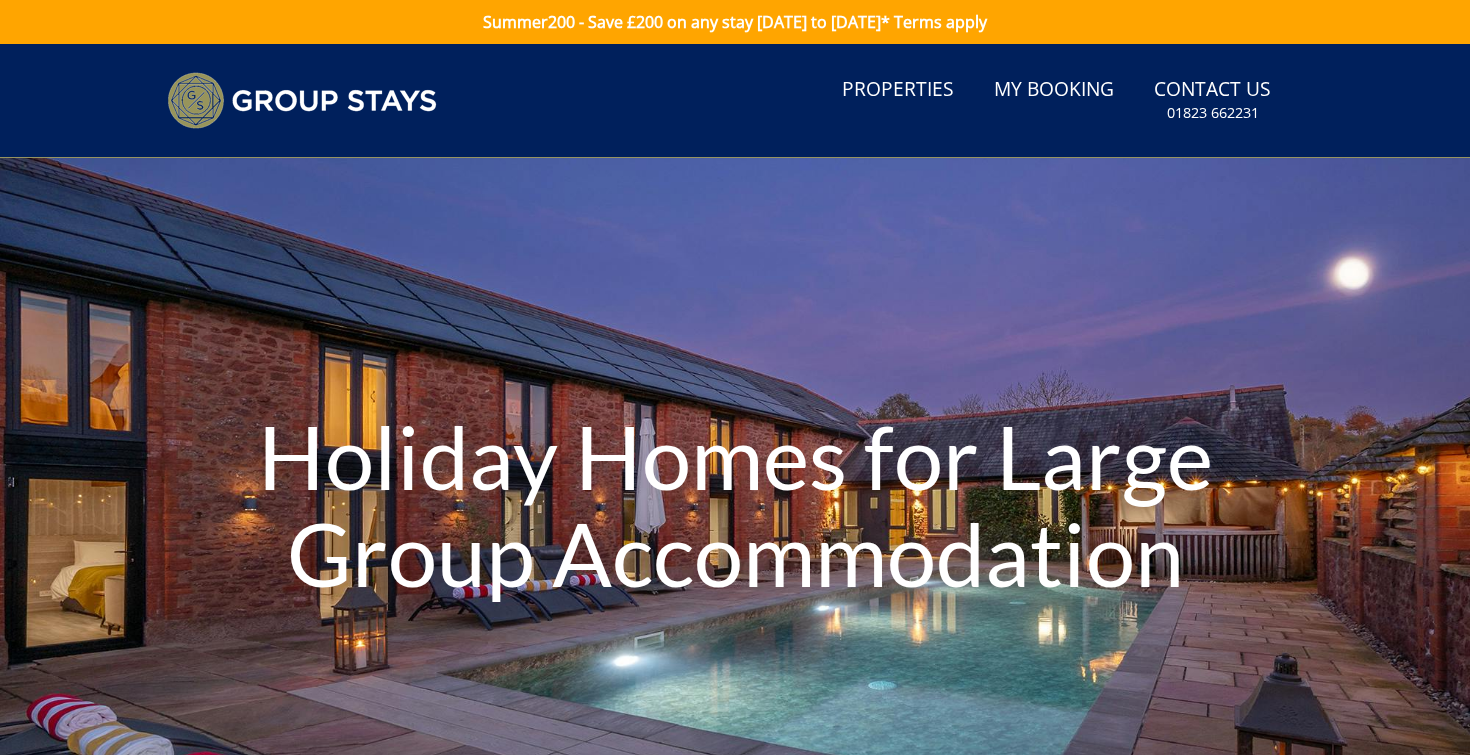 scroll, scrollTop: 0, scrollLeft: 0, axis: both 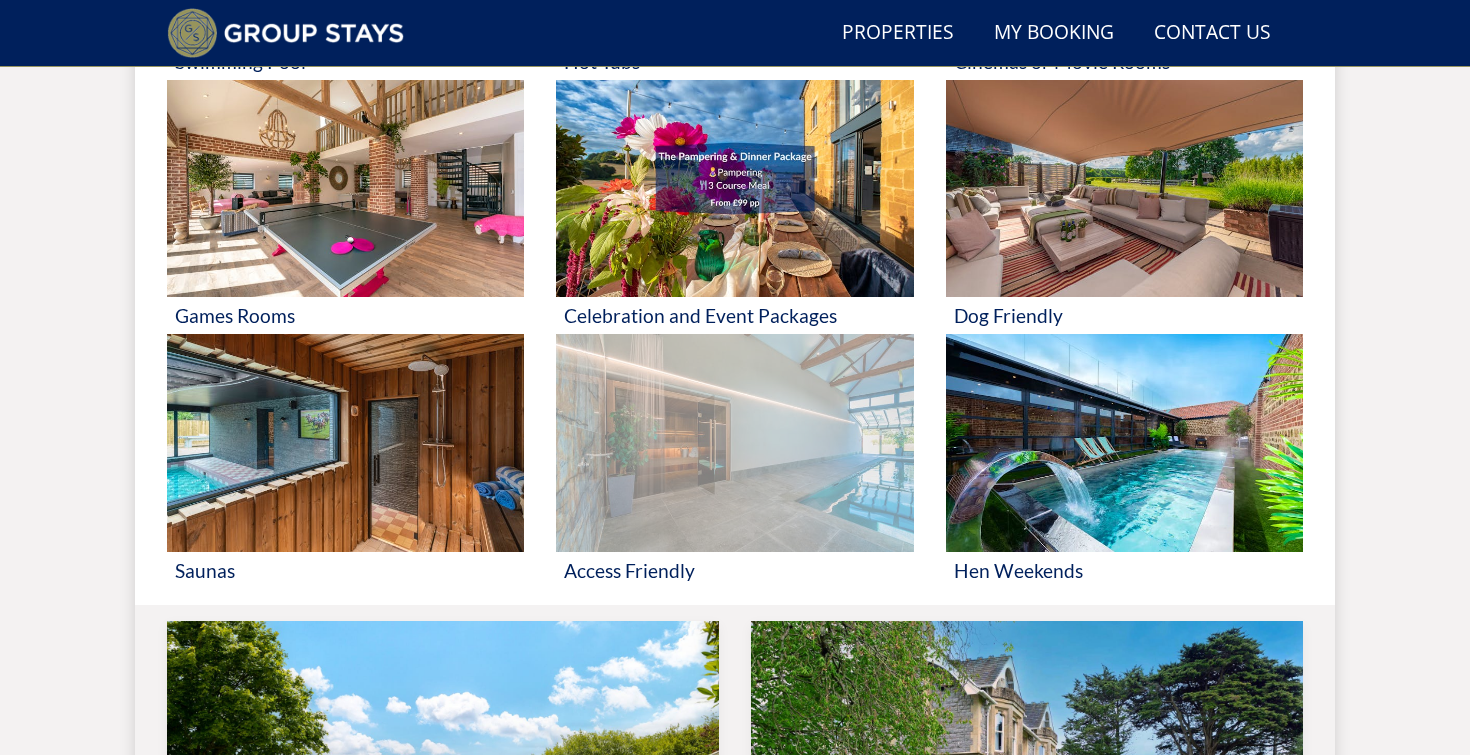 click at bounding box center [734, 443] 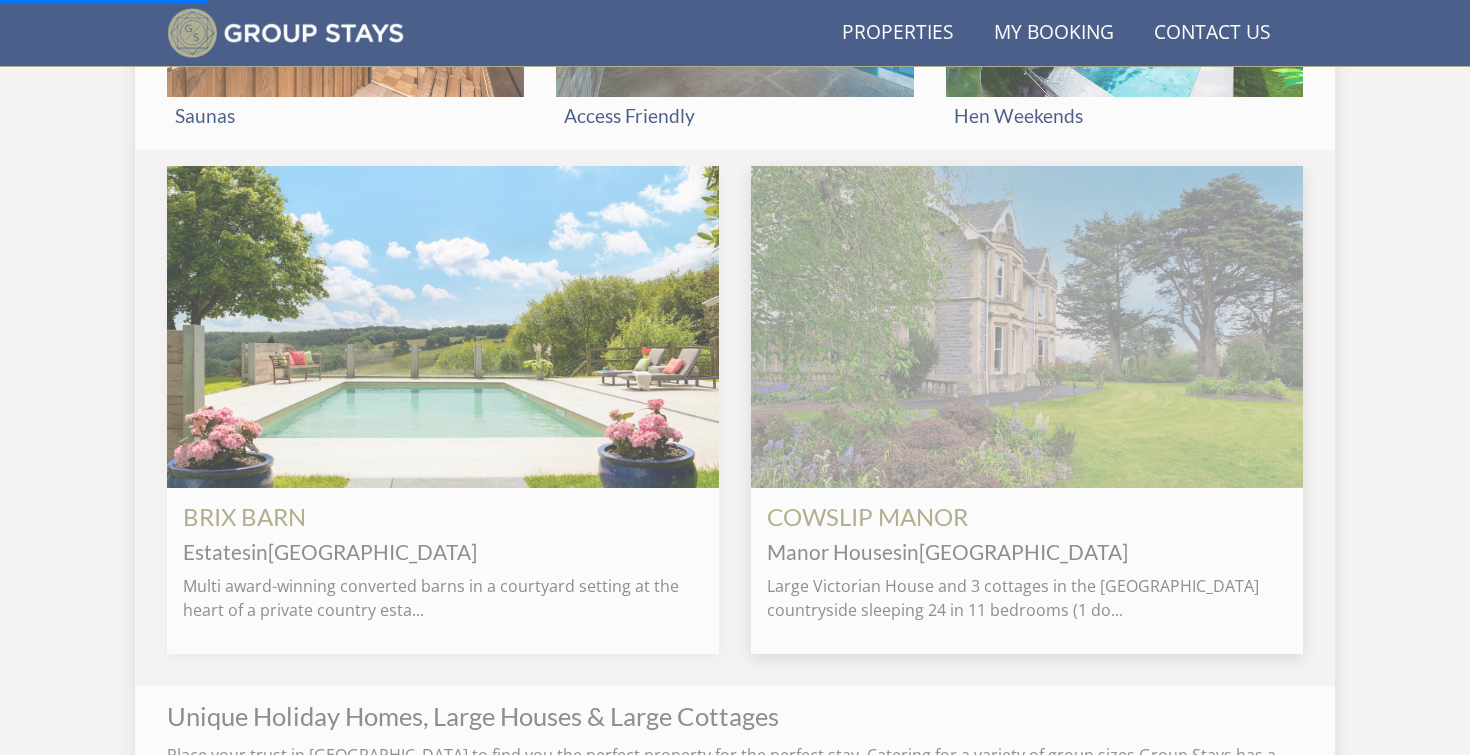 scroll, scrollTop: 1531, scrollLeft: 0, axis: vertical 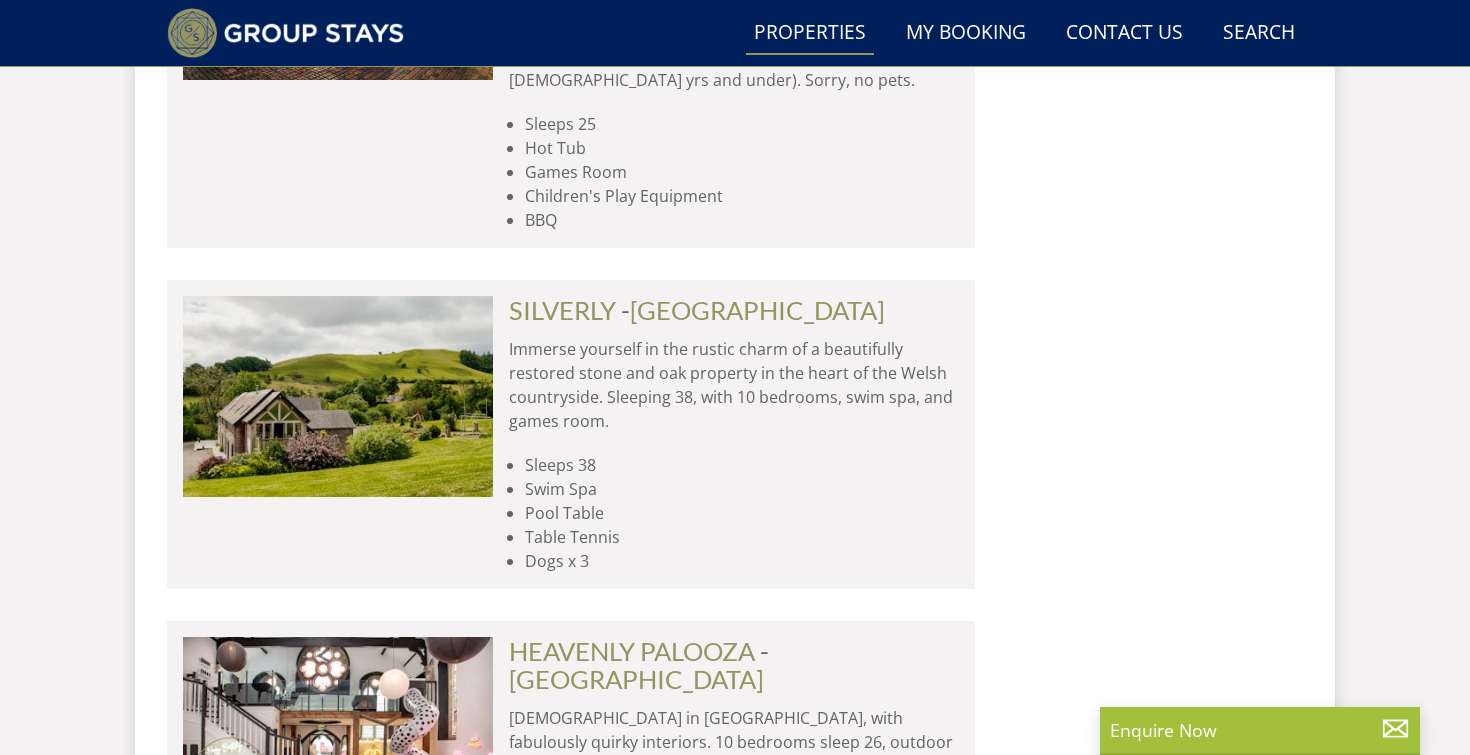 click on "Properties" at bounding box center (810, 33) 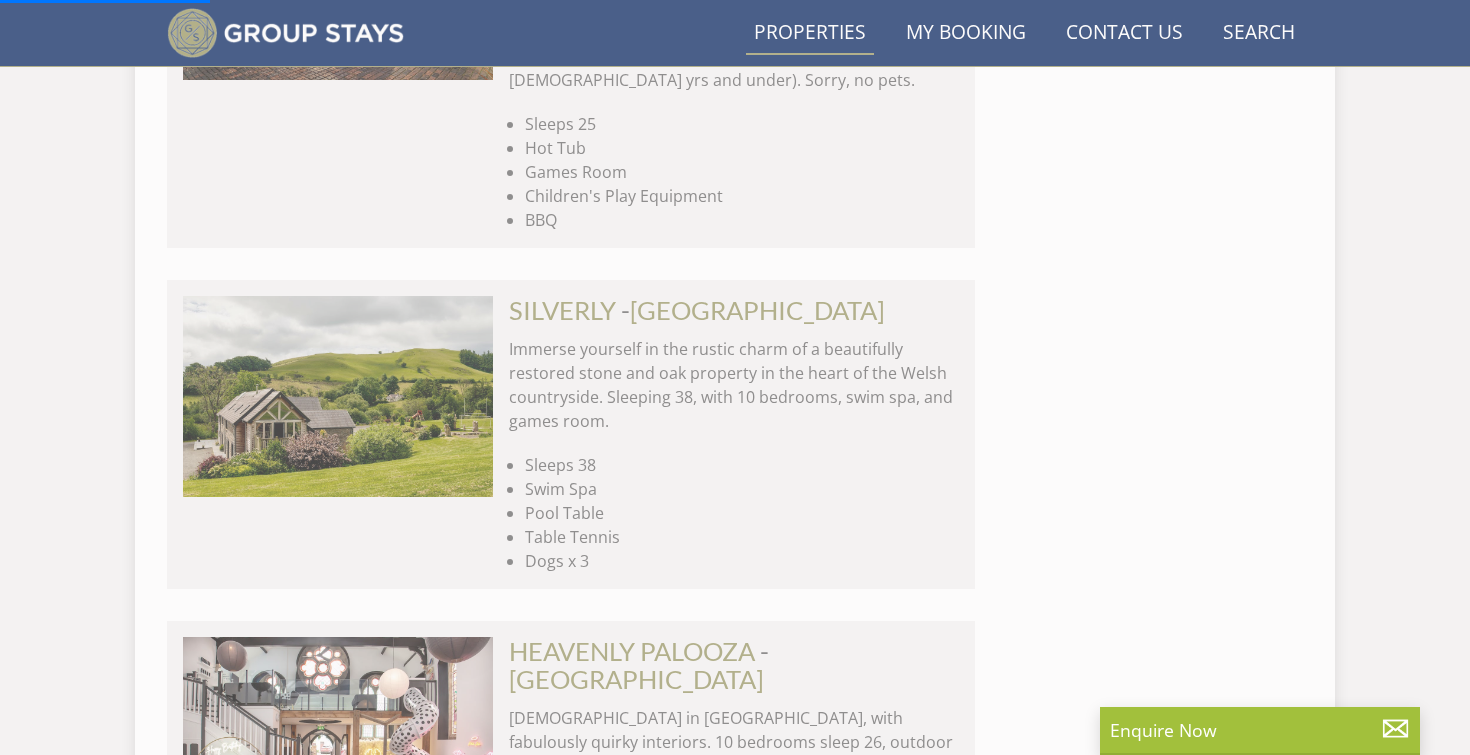 click on "Properties" at bounding box center (810, 33) 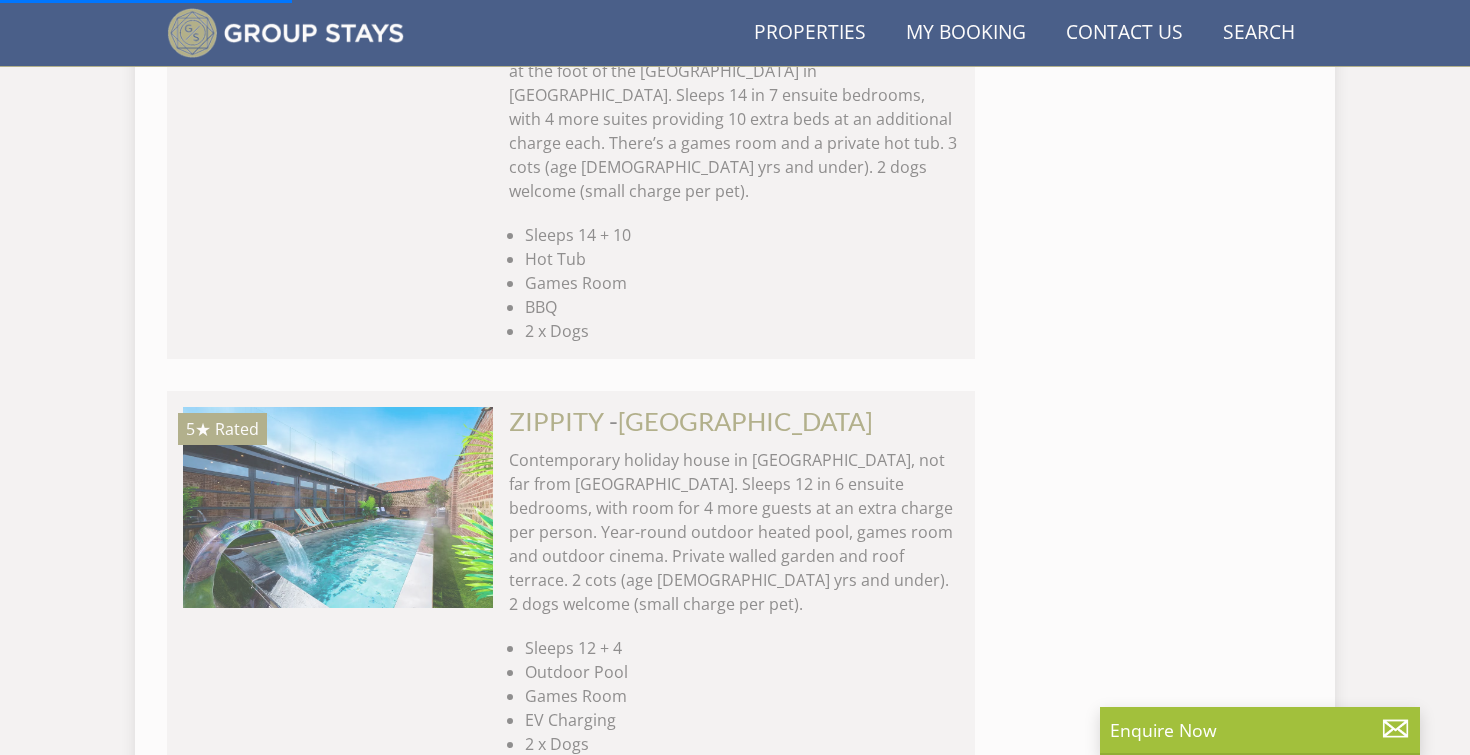 scroll, scrollTop: 7336, scrollLeft: 0, axis: vertical 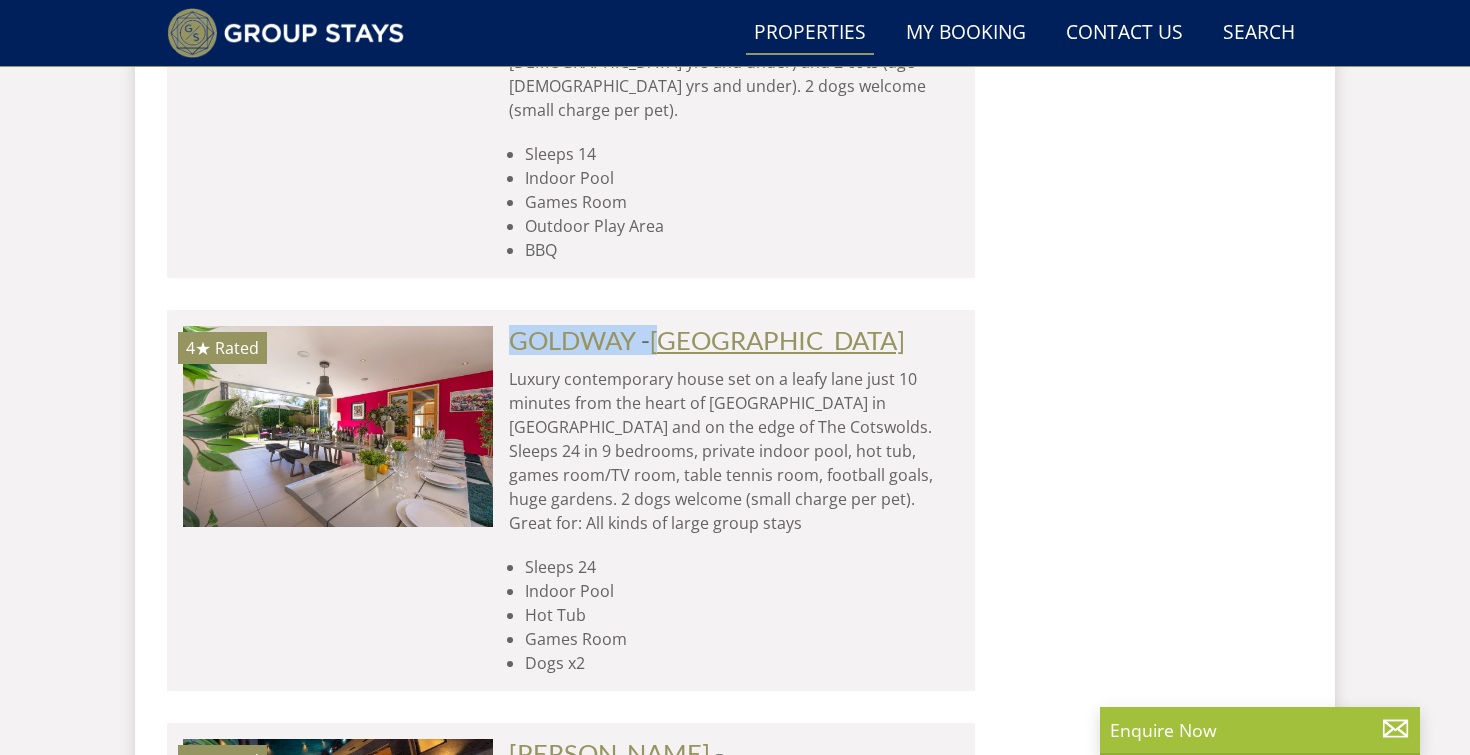 drag, startPoint x: 893, startPoint y: 141, endPoint x: 682, endPoint y: 161, distance: 211.94576 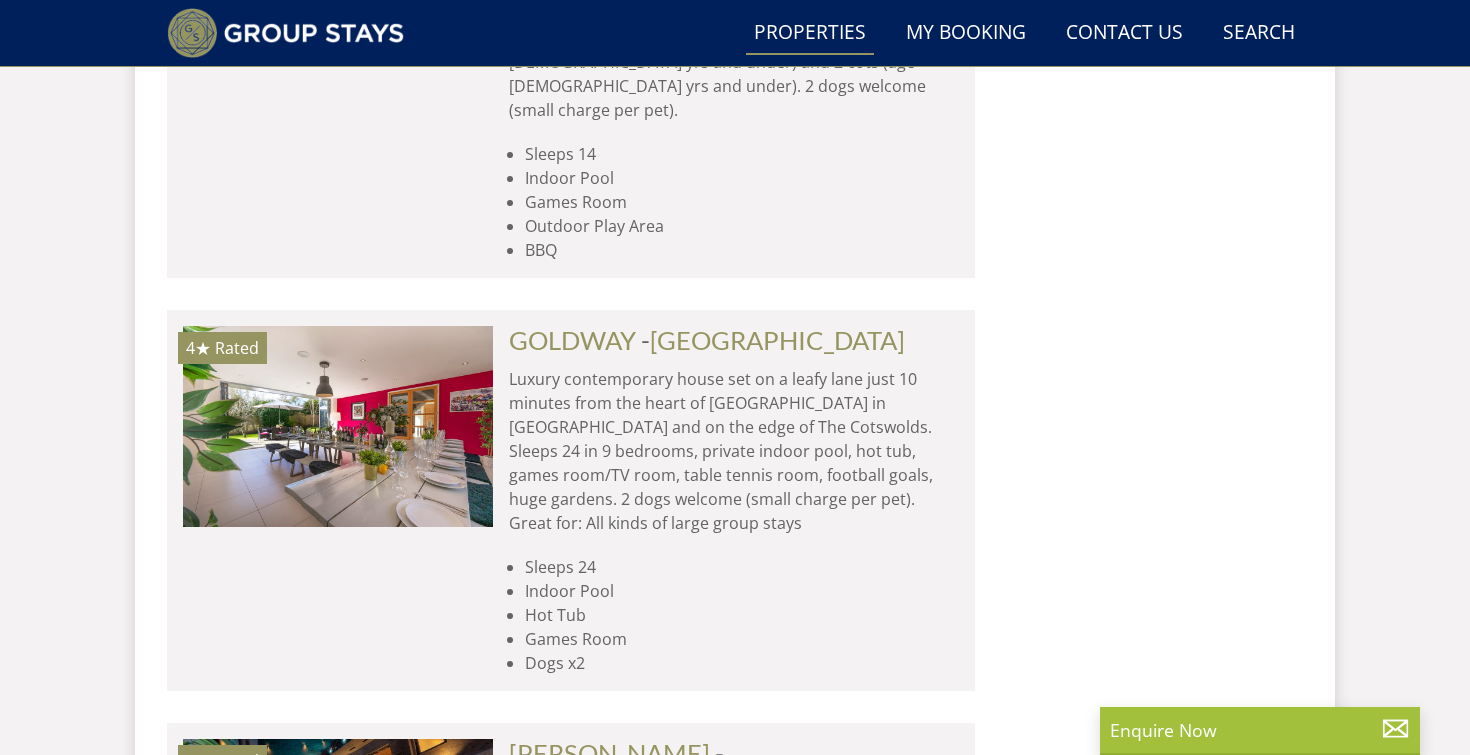 click on "Luxury contemporary house set on a leafy lane just 10 minutes from the heart of Cheltenham in Gloucestershire and on the edge of The Cotswolds. Sleeps 24 in 9 bedrooms, private indoor pool, hot tub, games room/TV room, table tennis room, football goals, huge gardens. 2 dogs welcome (small charge per pet).
Great for: All kinds of large group stays" at bounding box center (734, 451) 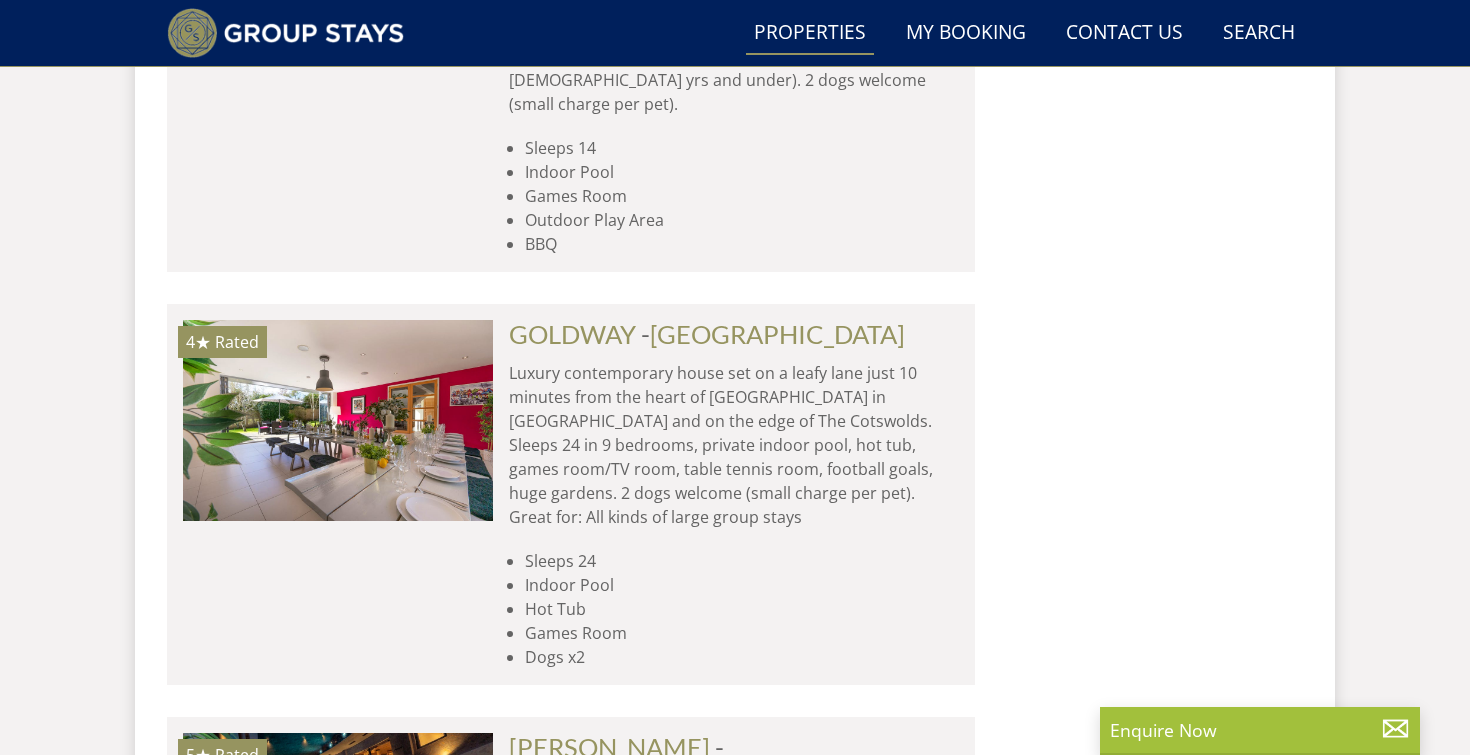 scroll, scrollTop: 2651, scrollLeft: 0, axis: vertical 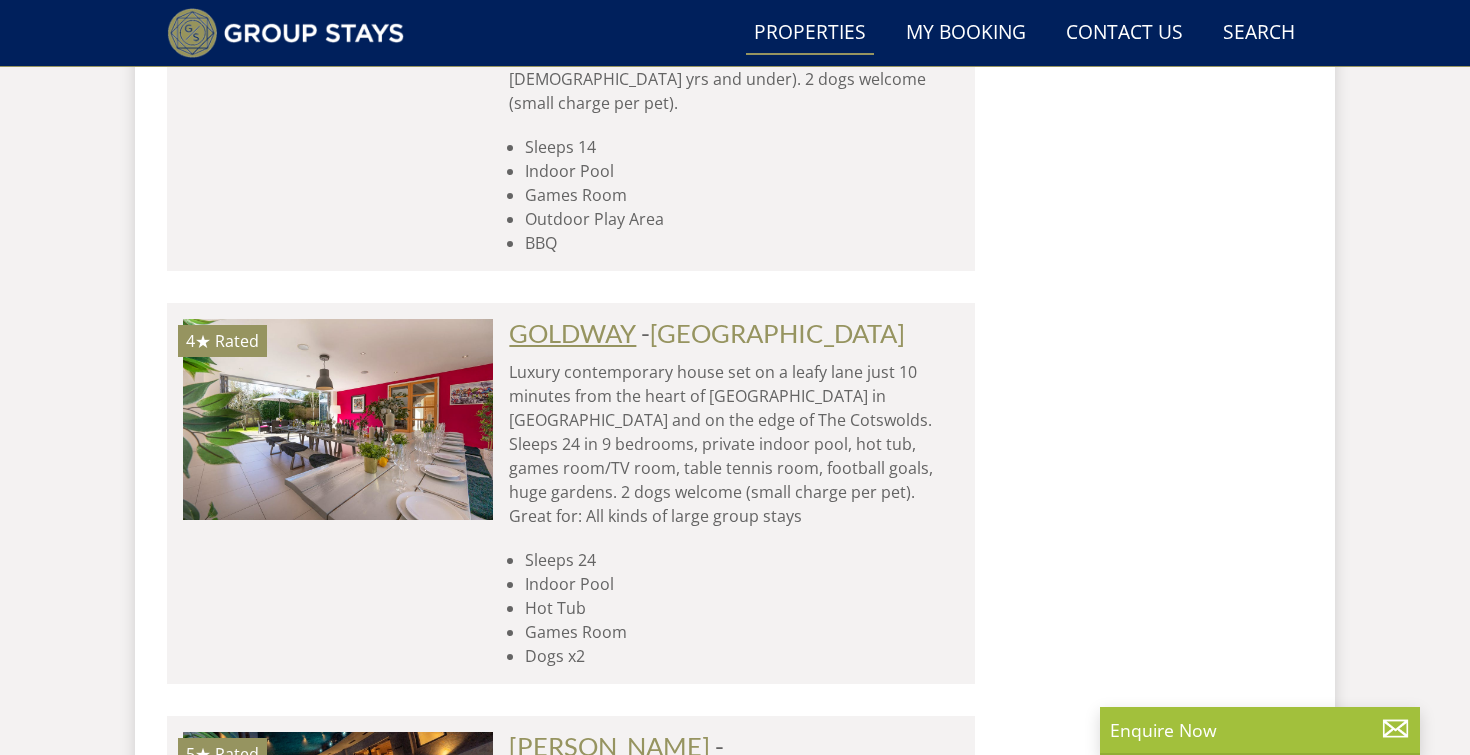 click on "GOLDWAY" at bounding box center [572, 333] 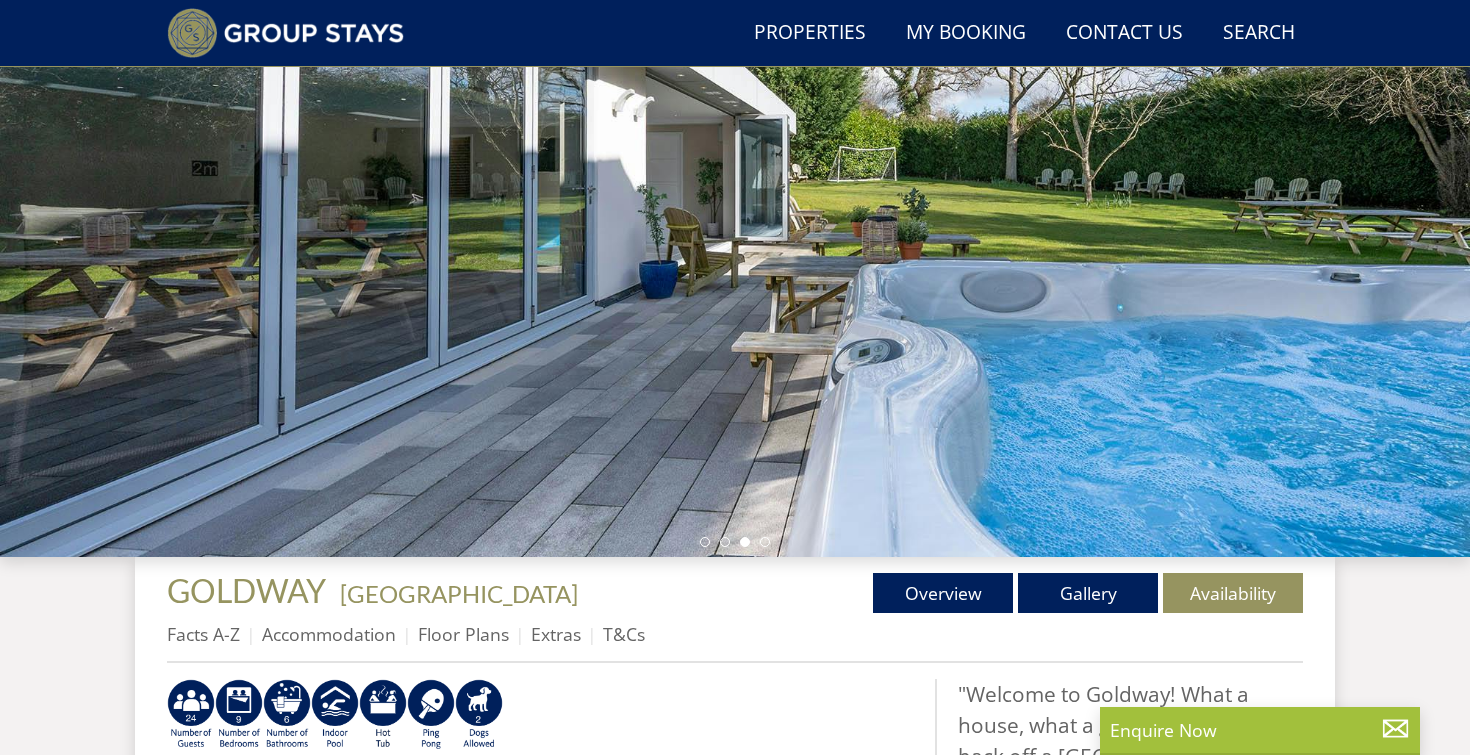 scroll, scrollTop: 282, scrollLeft: 0, axis: vertical 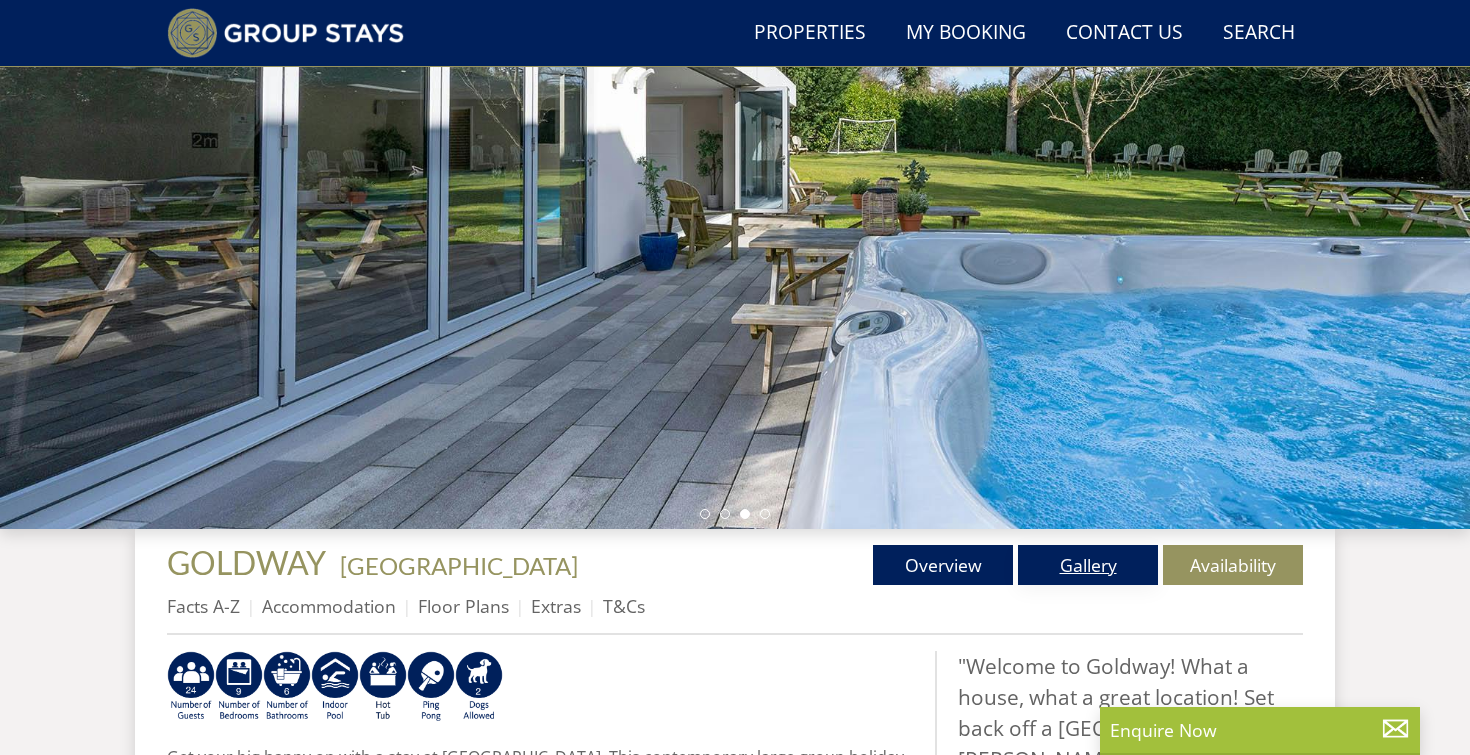 click on "Gallery" at bounding box center [1088, 565] 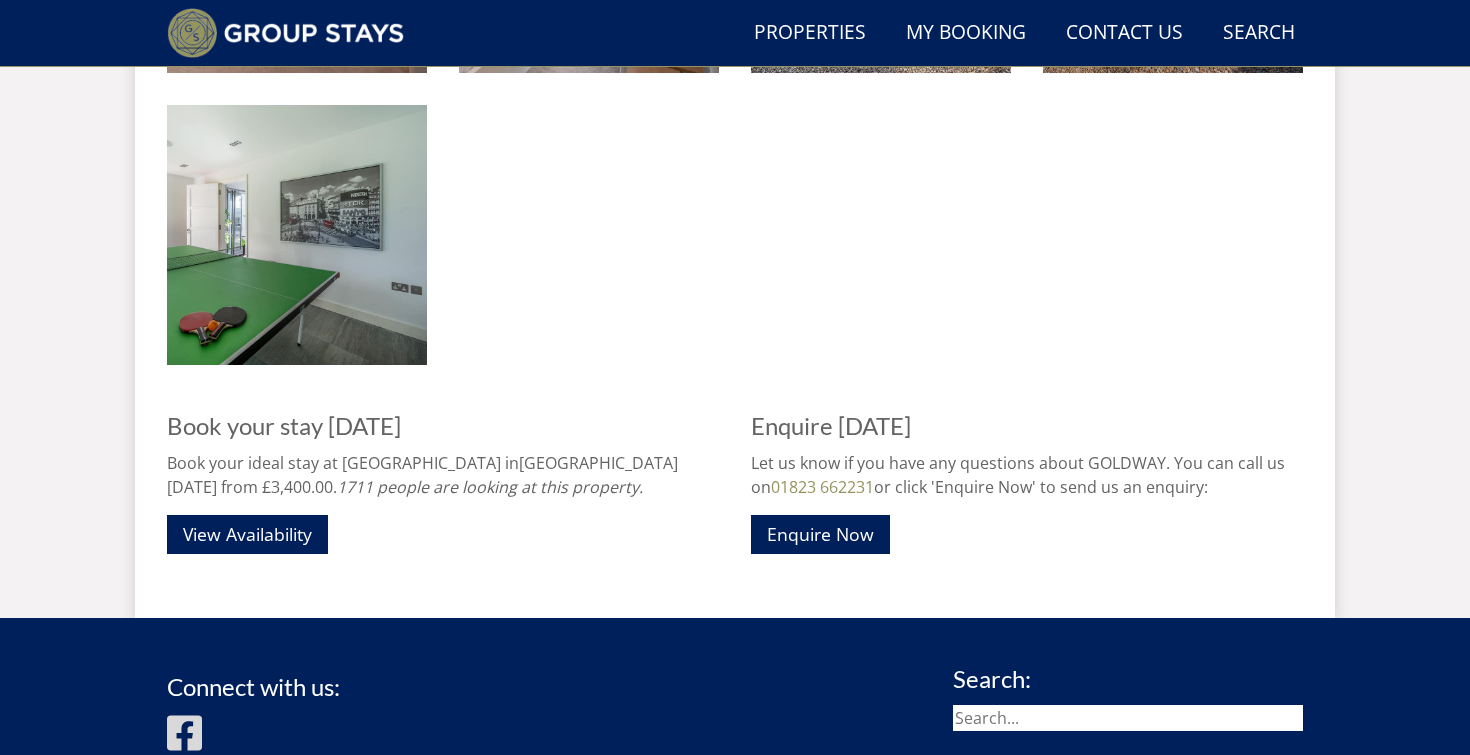 scroll, scrollTop: 2879, scrollLeft: 0, axis: vertical 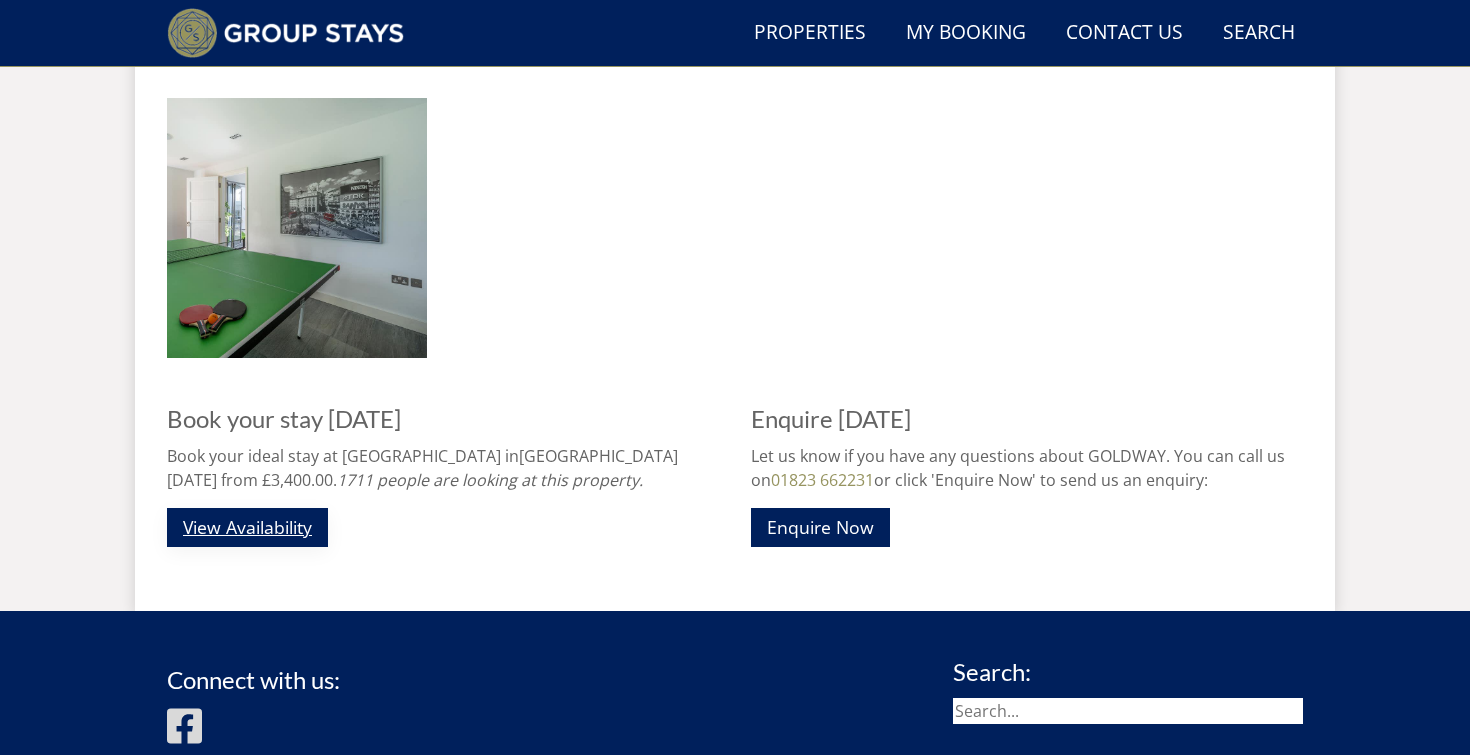 click on "View Availability" at bounding box center (247, 527) 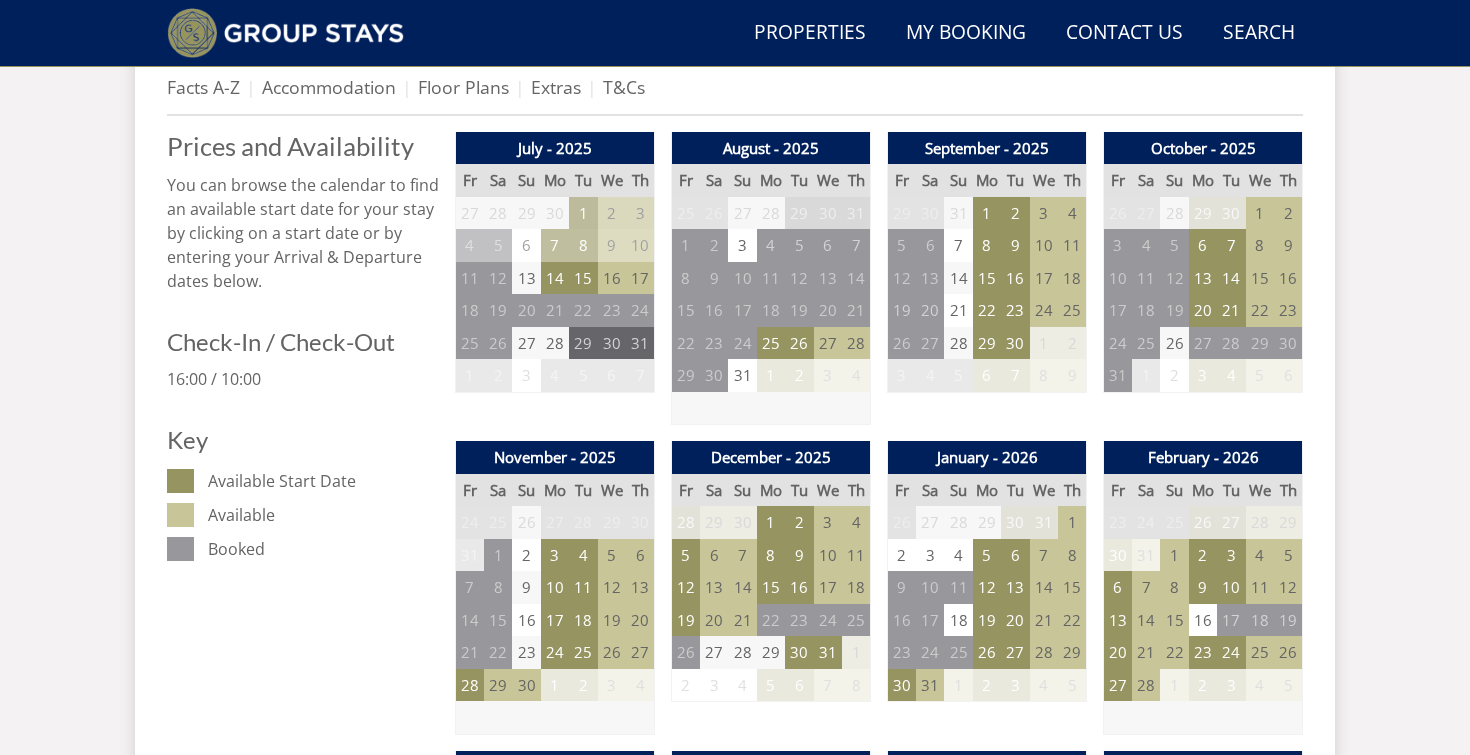 scroll, scrollTop: 807, scrollLeft: 0, axis: vertical 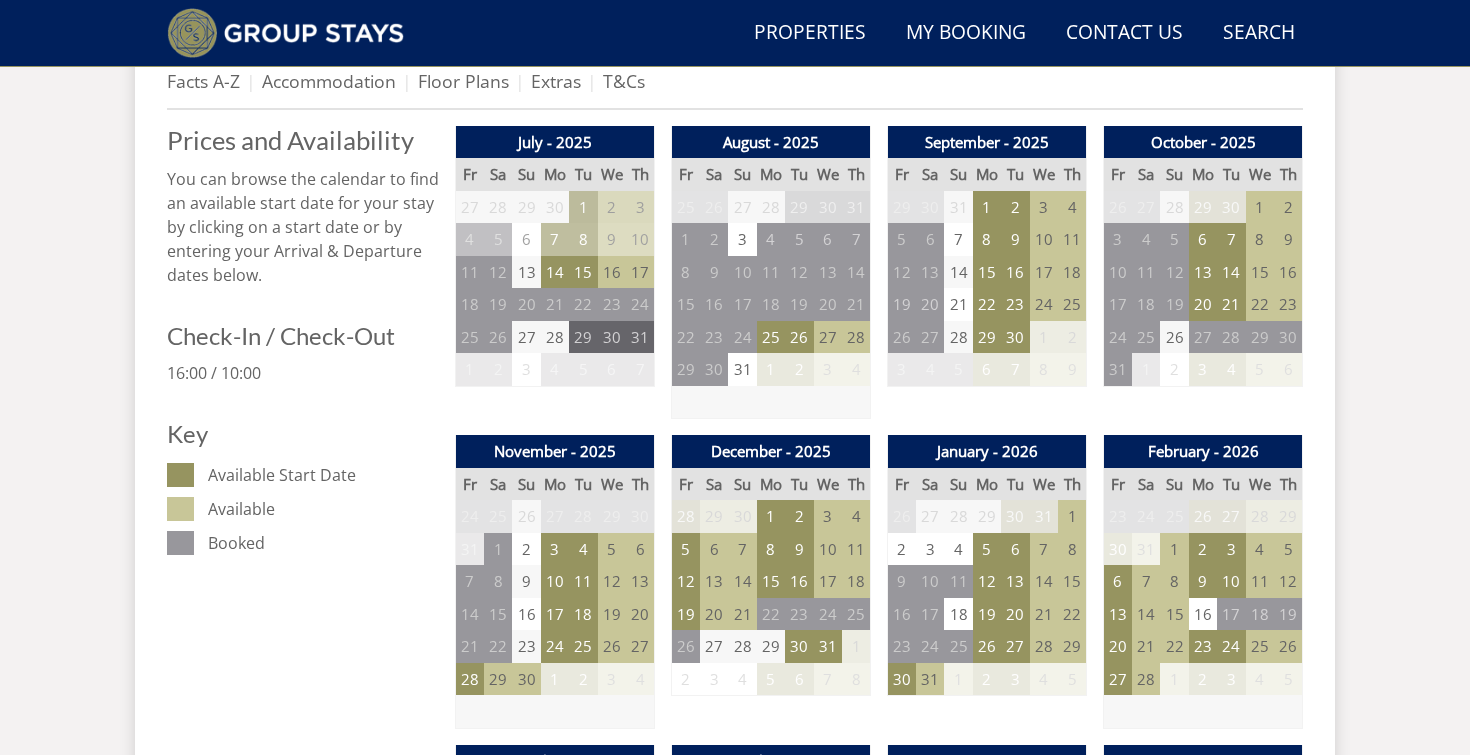 click on "4" at bounding box center [856, 516] 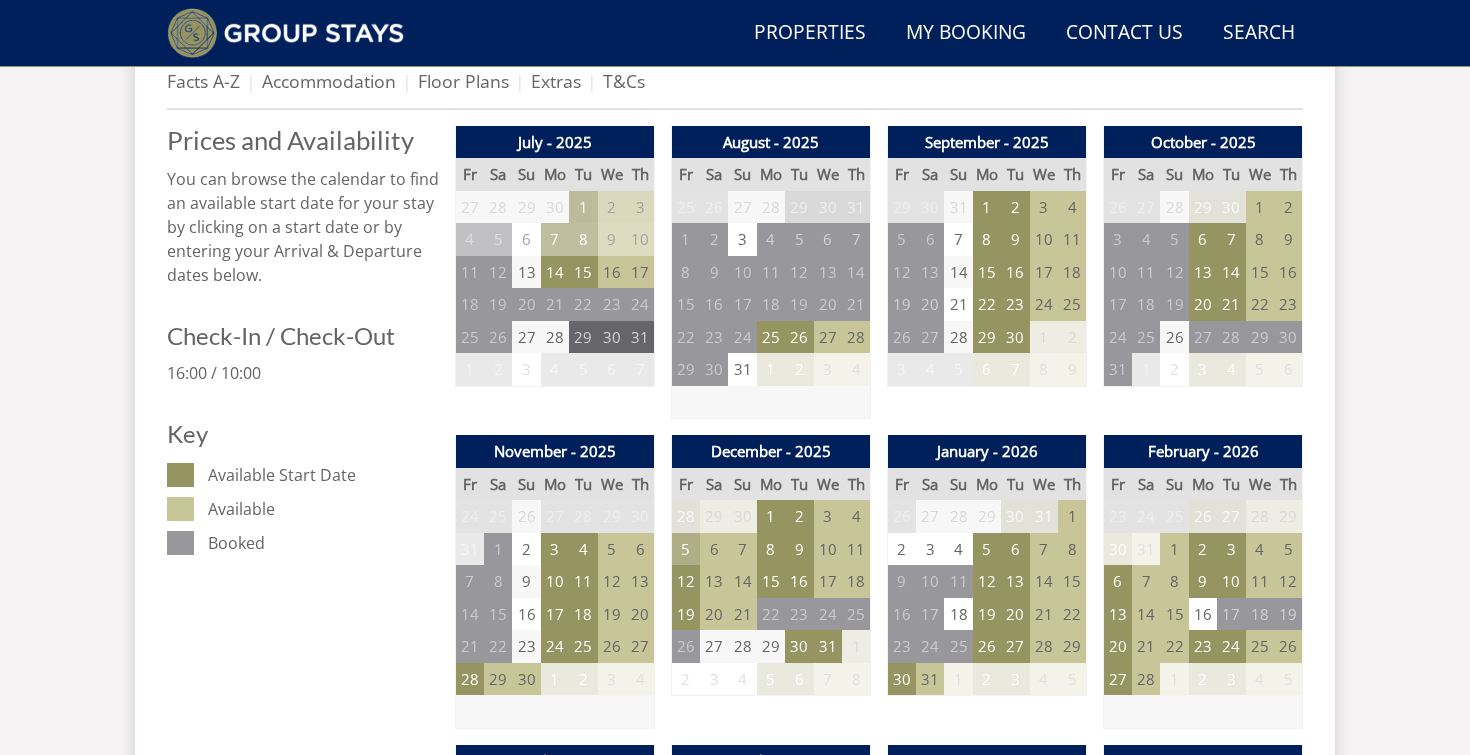 click on "5" at bounding box center (686, 549) 